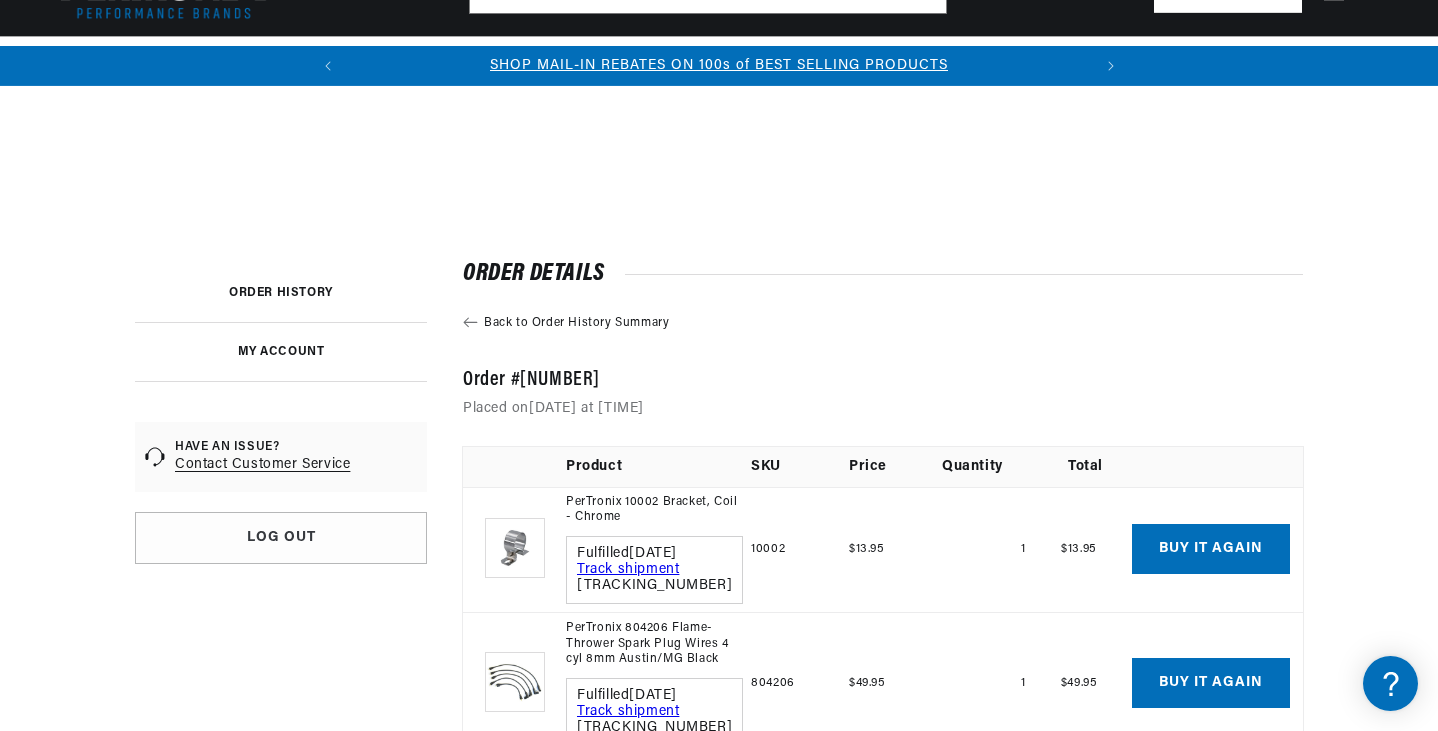scroll, scrollTop: 495, scrollLeft: 0, axis: vertical 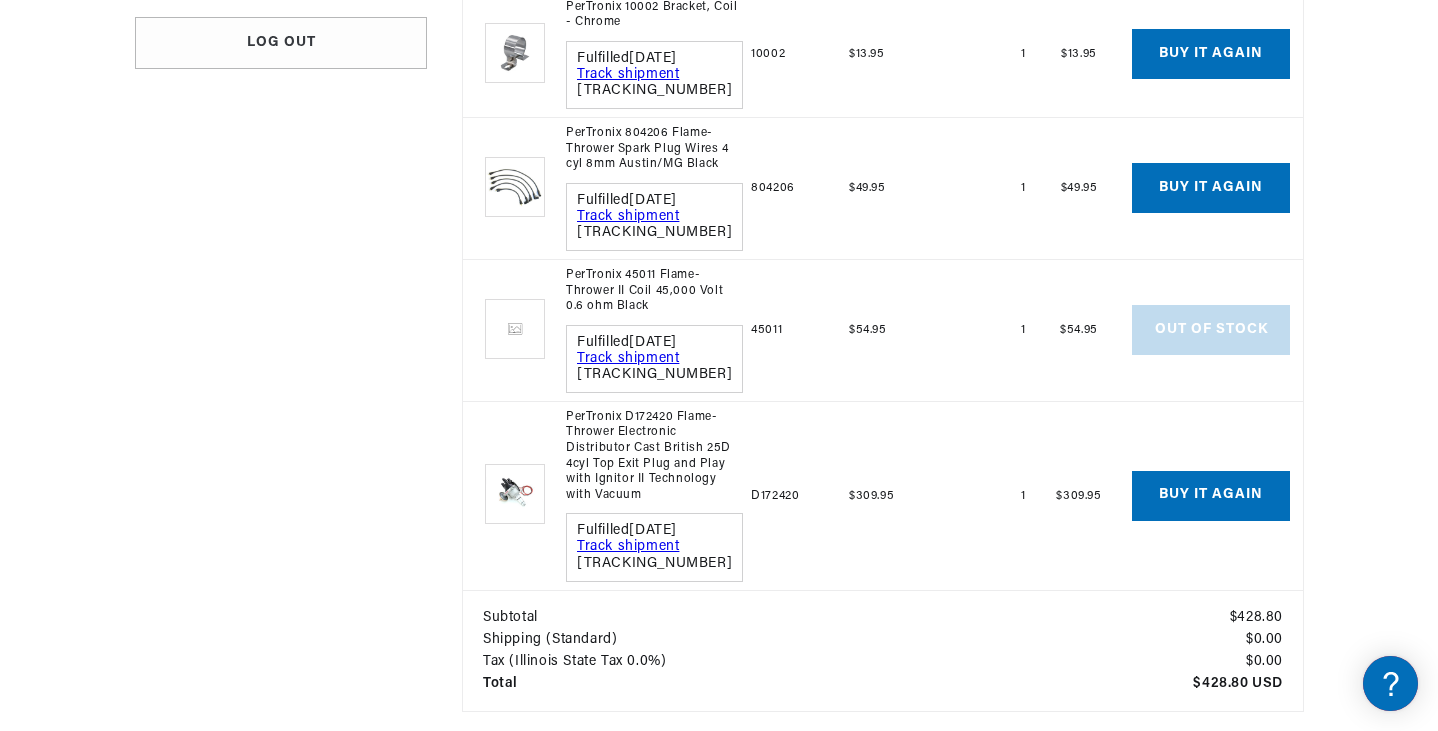 drag, startPoint x: 1437, startPoint y: 189, endPoint x: 1439, endPoint y: 46, distance: 143.01399 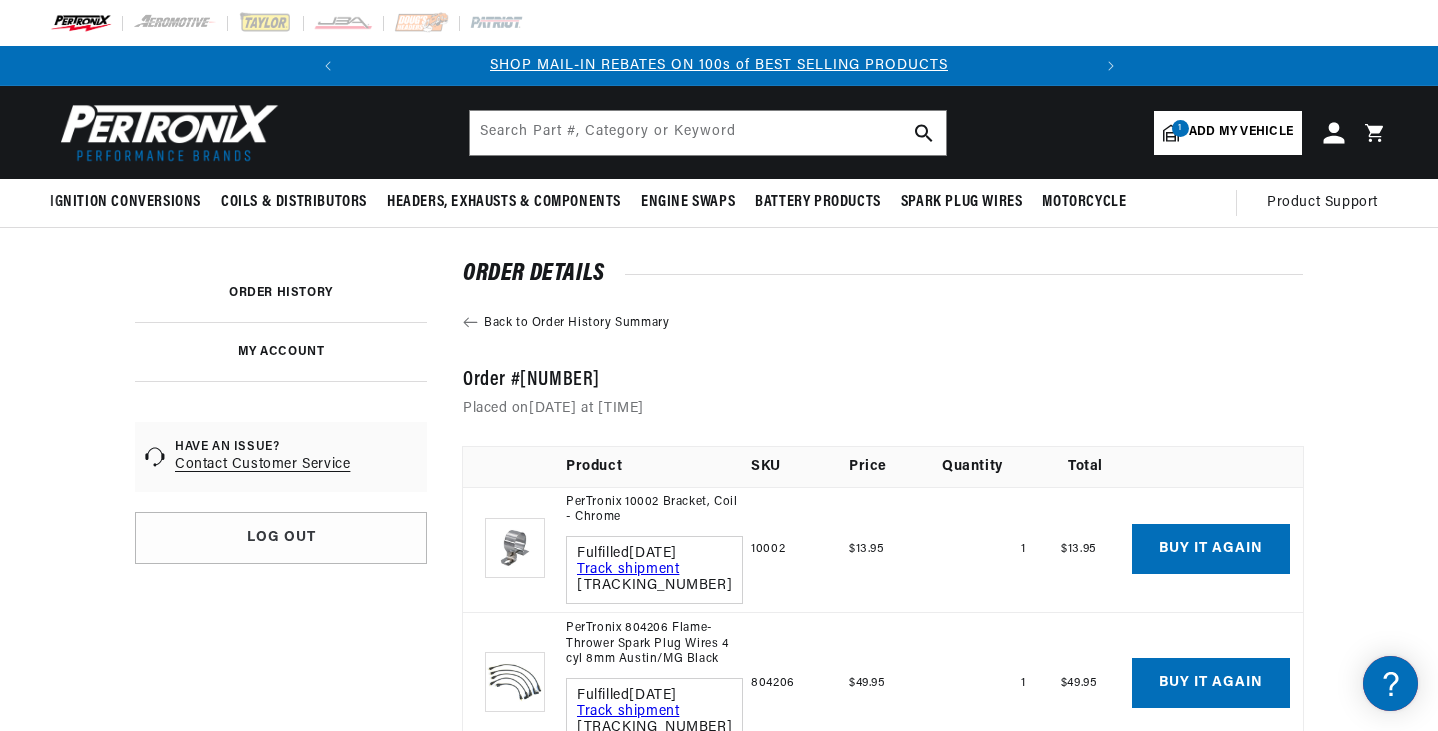 click 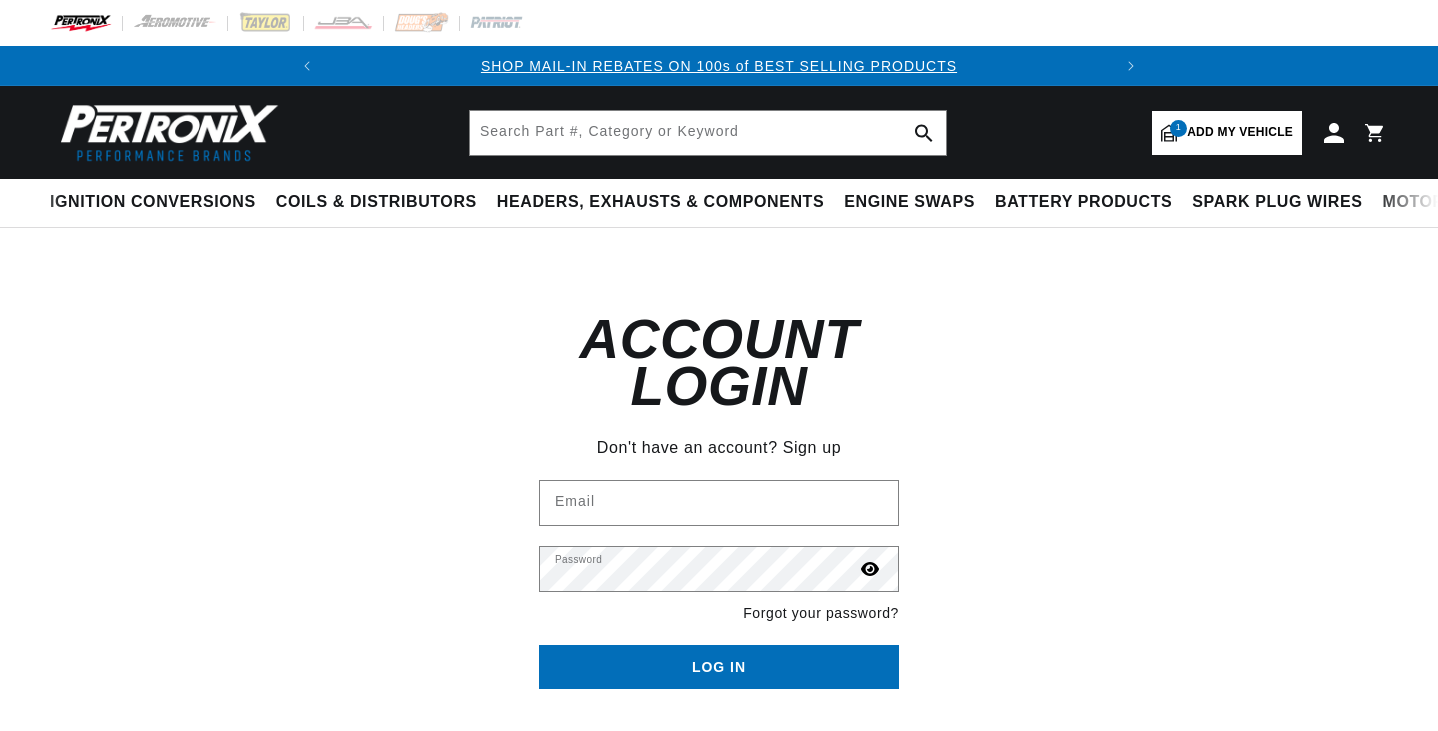 scroll, scrollTop: 0, scrollLeft: 0, axis: both 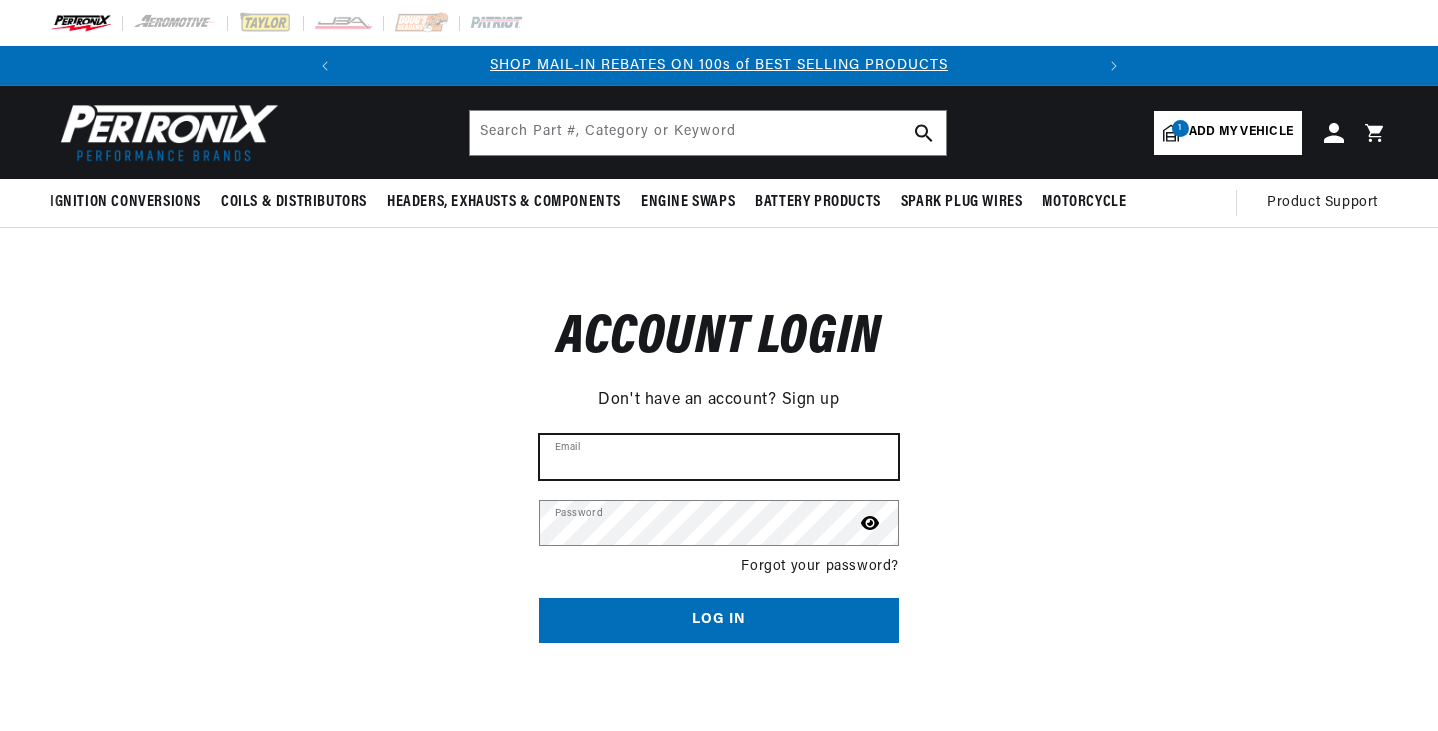 type on "kpsolomon@att.net" 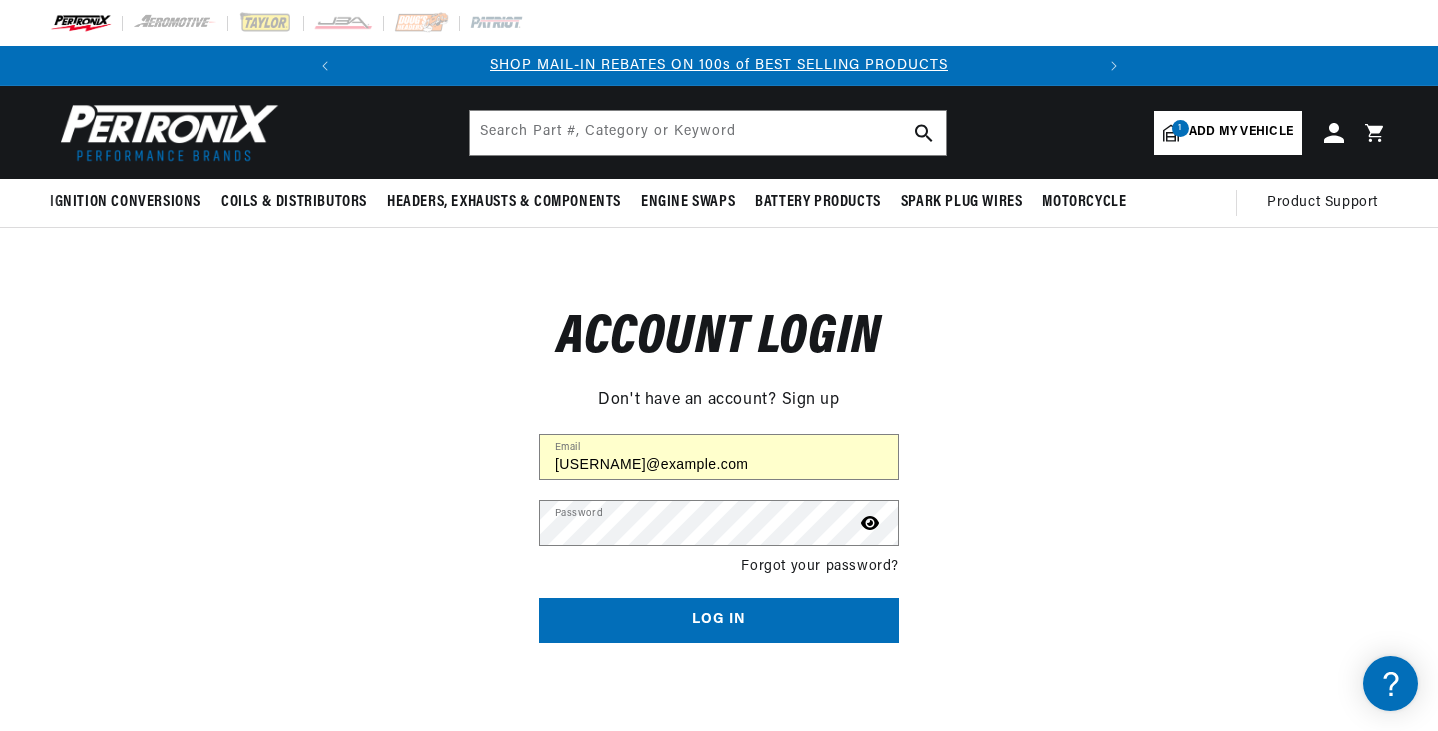 click on "Log in" at bounding box center (719, 620) 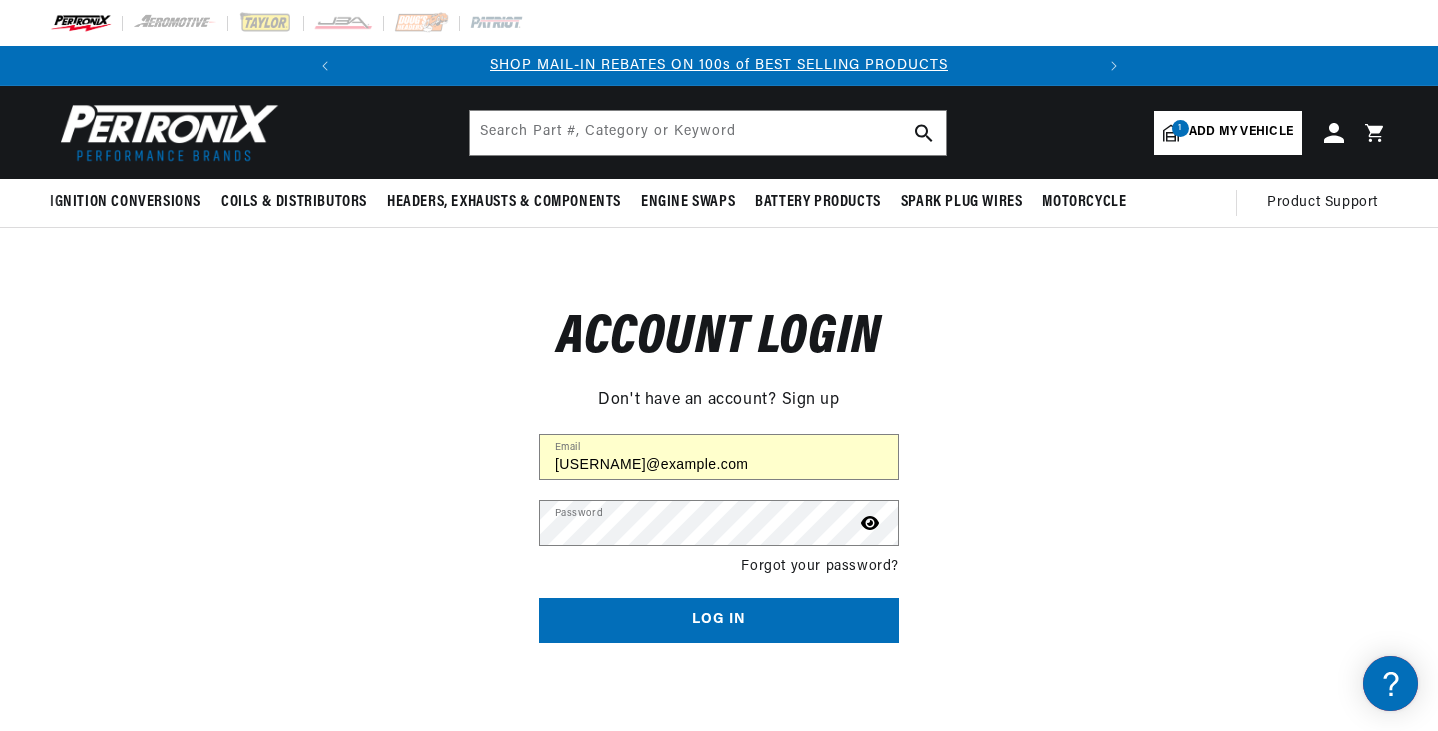 scroll, scrollTop: 0, scrollLeft: 0, axis: both 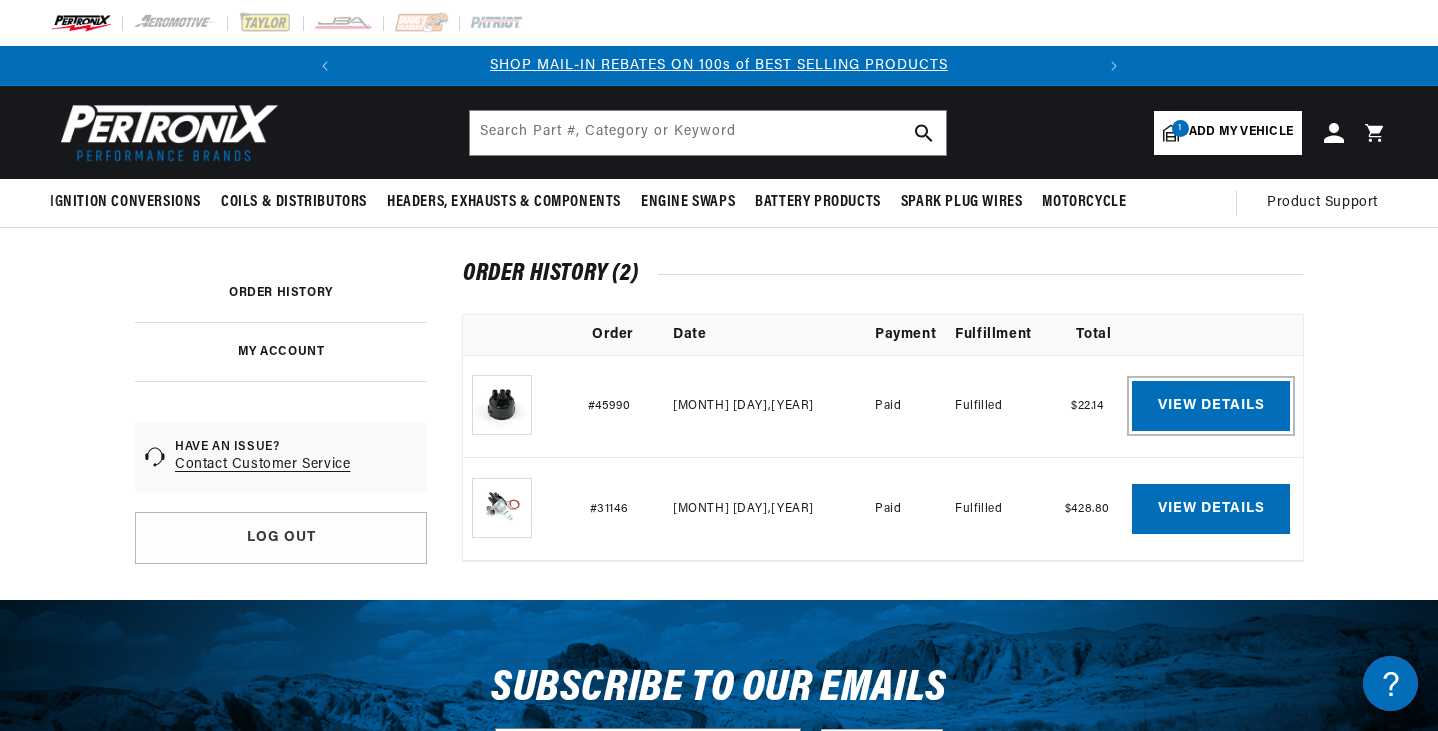 click on "View details" at bounding box center [1211, 406] 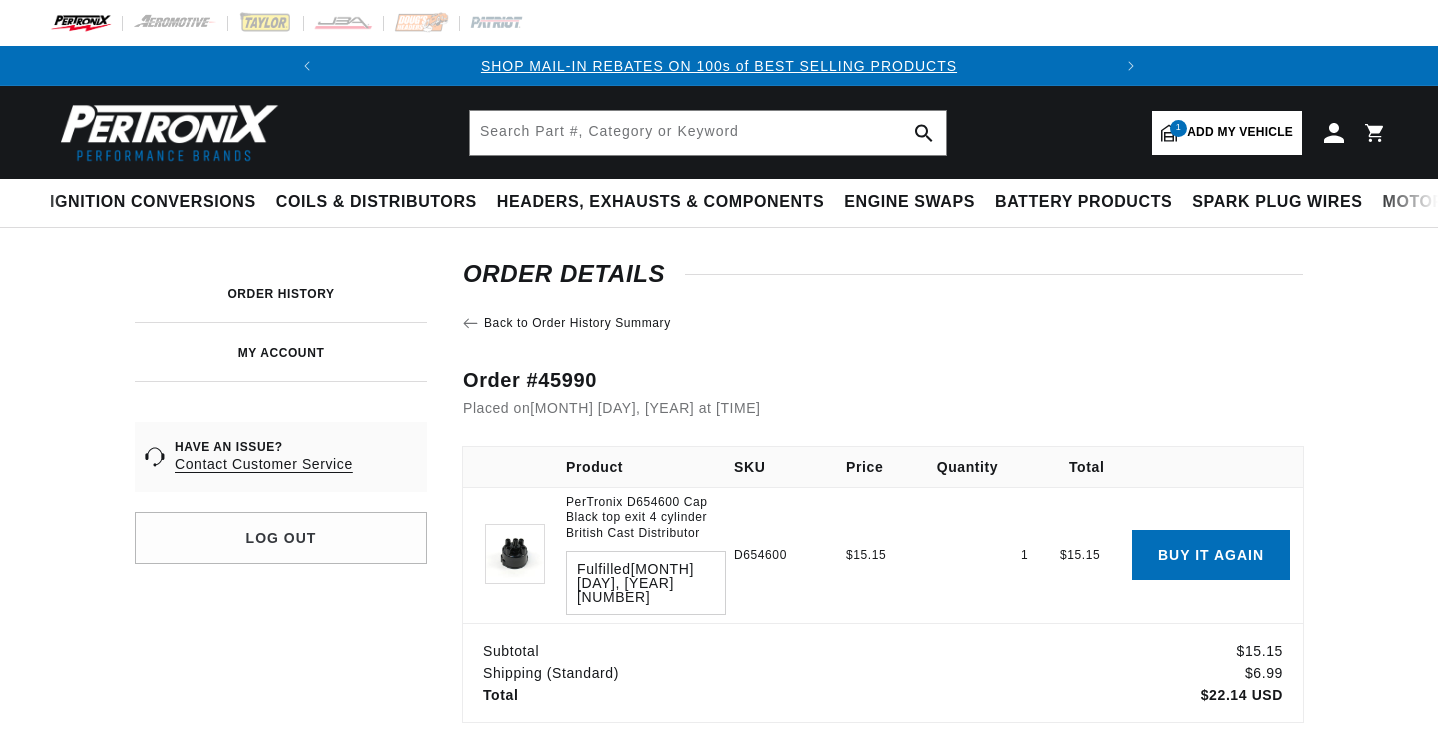 scroll, scrollTop: 0, scrollLeft: 0, axis: both 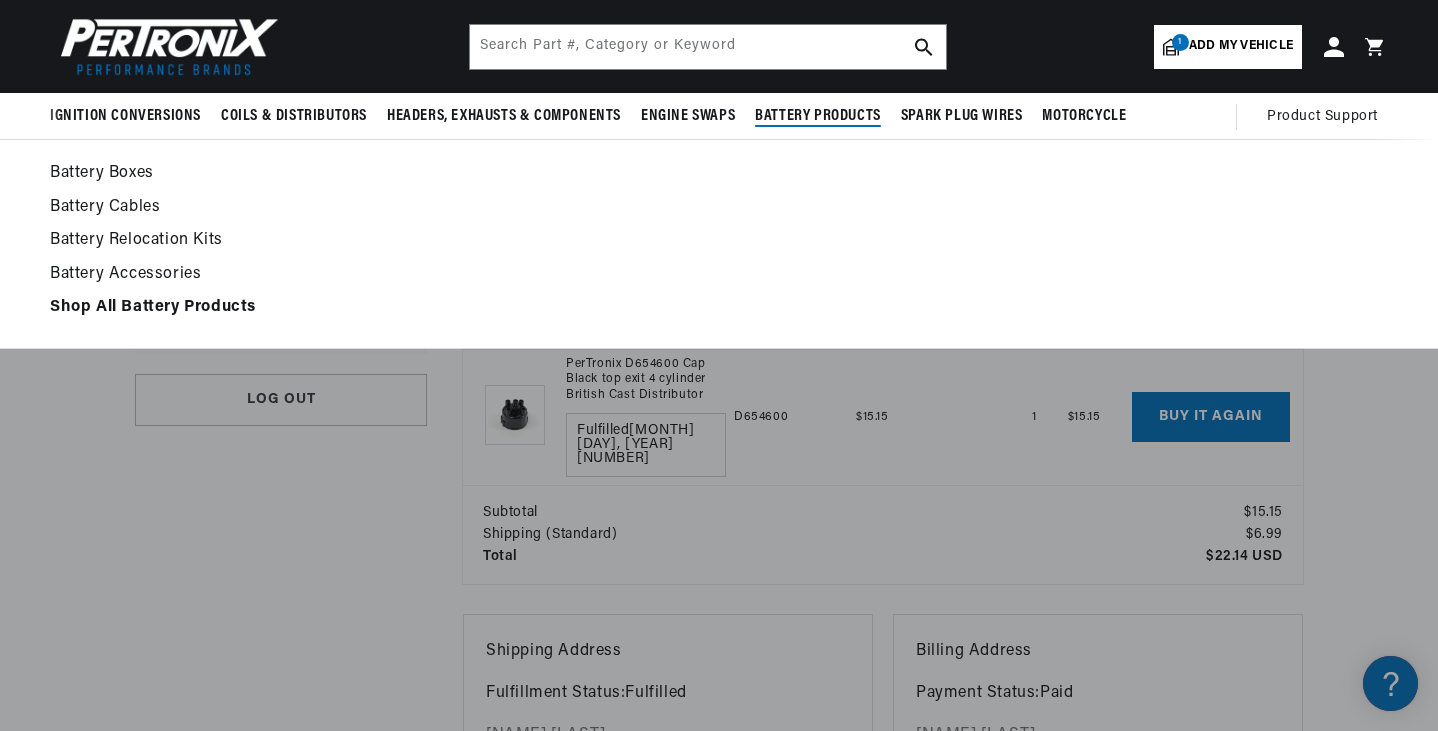 click on "Battery Cables" at bounding box center (719, 208) 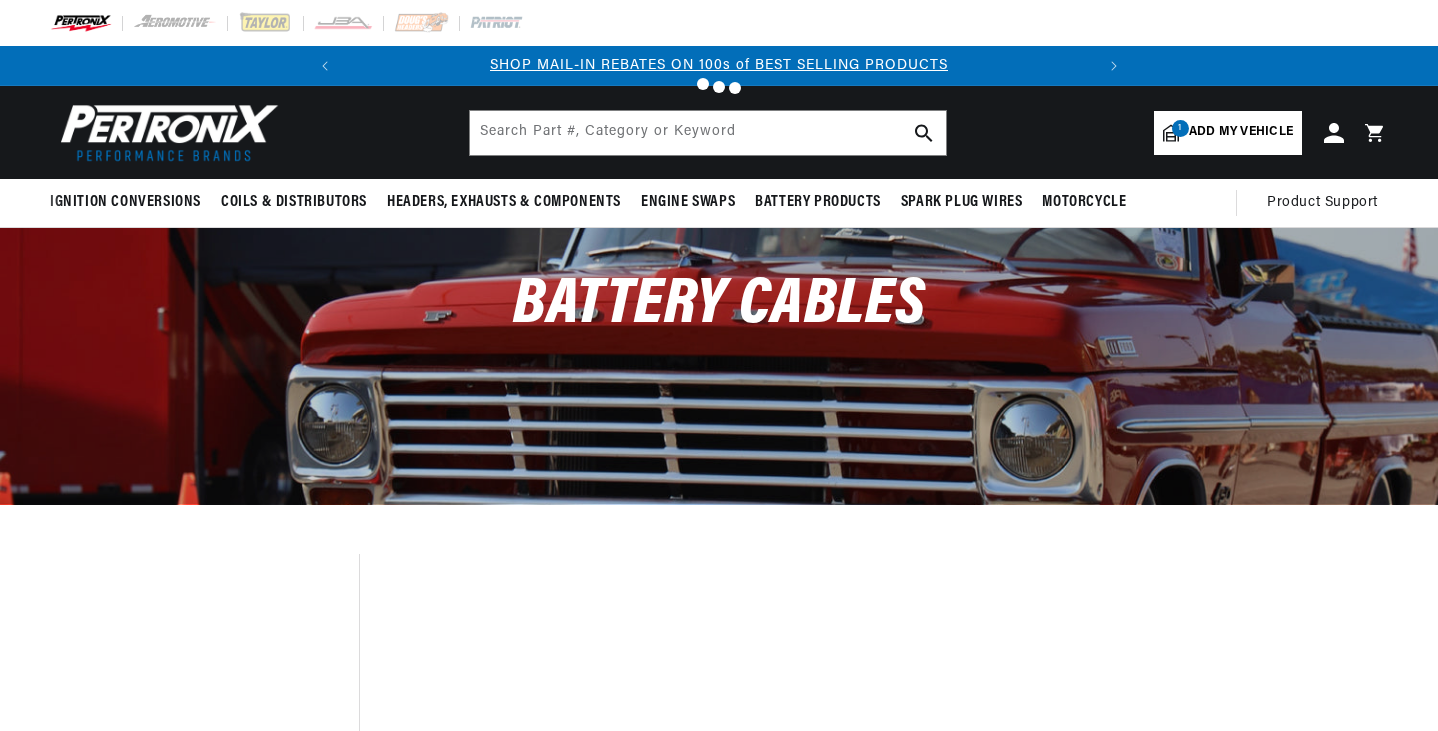 scroll, scrollTop: 0, scrollLeft: 0, axis: both 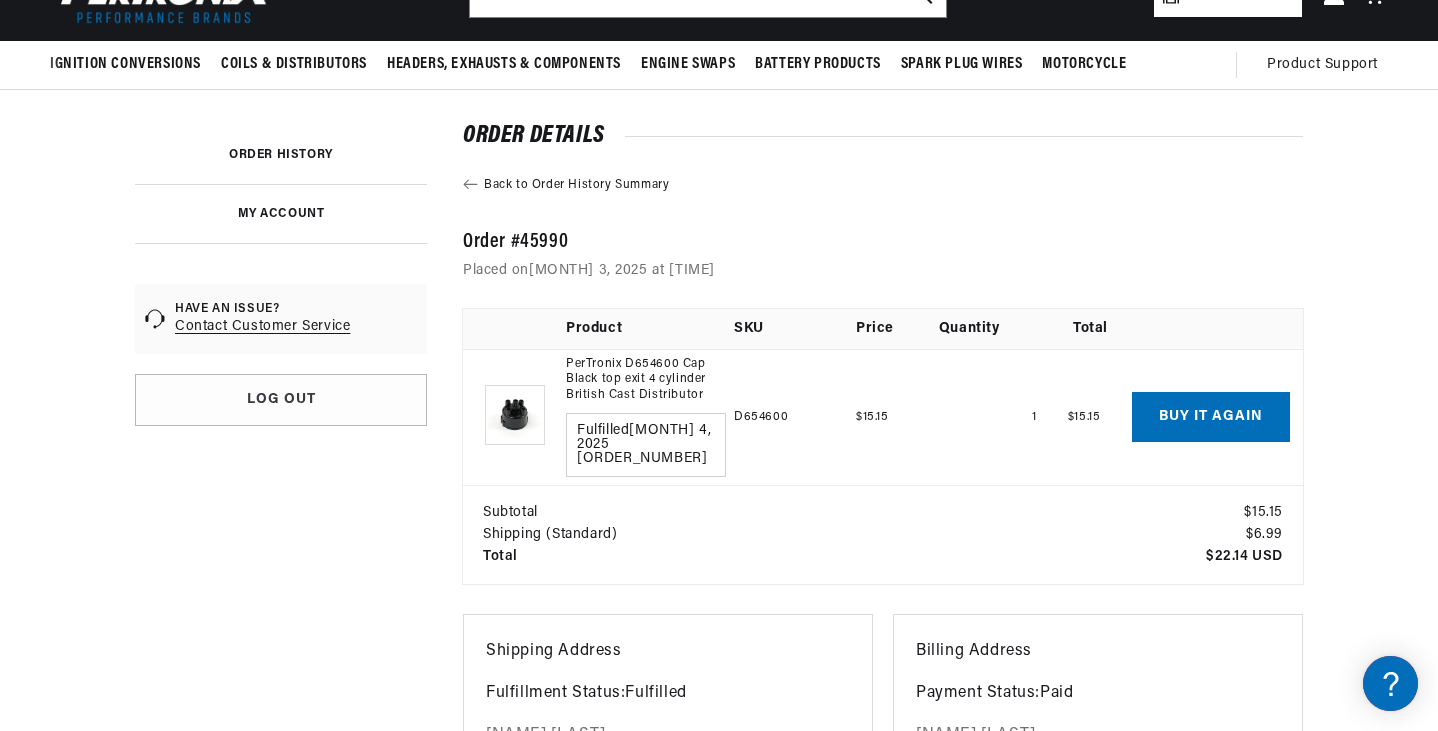 click on "Contact Customer Service" at bounding box center [262, 327] 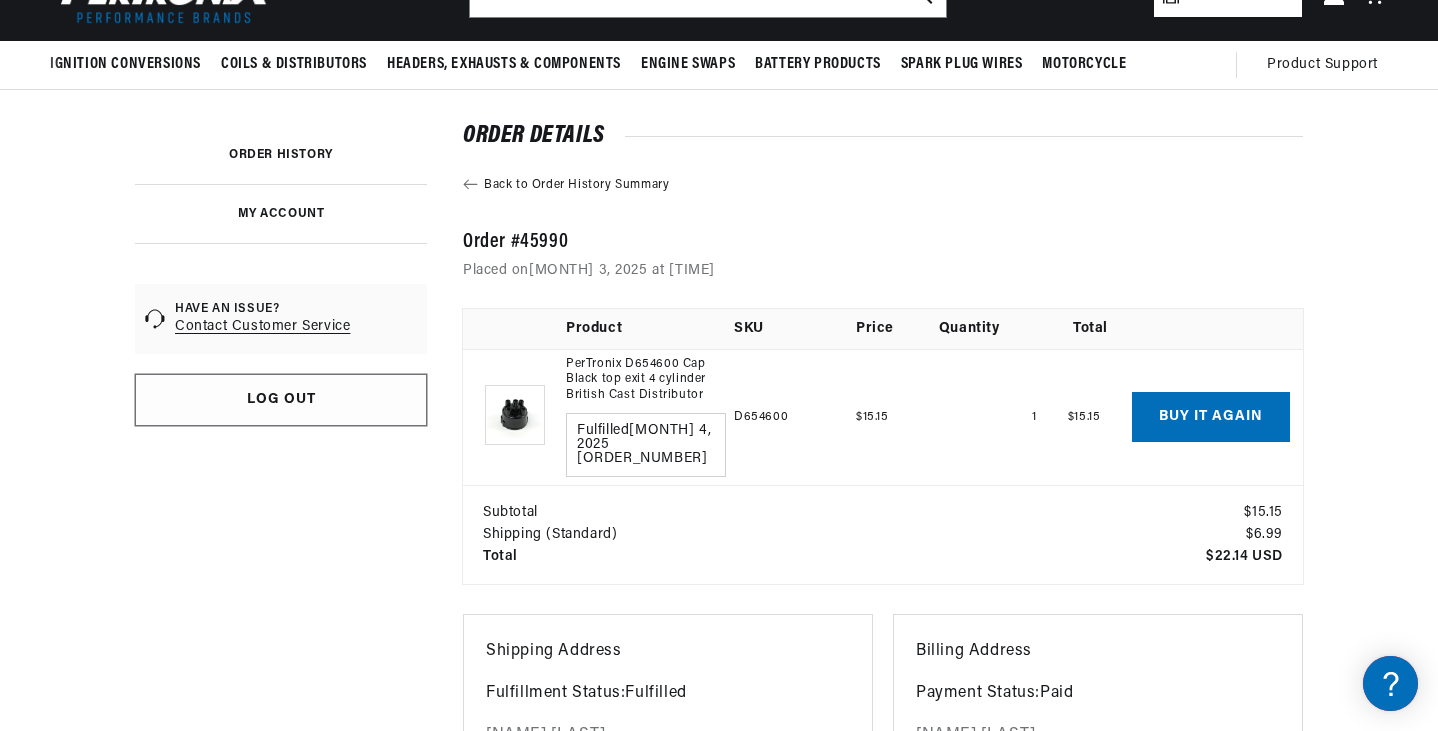 scroll, scrollTop: 0, scrollLeft: 0, axis: both 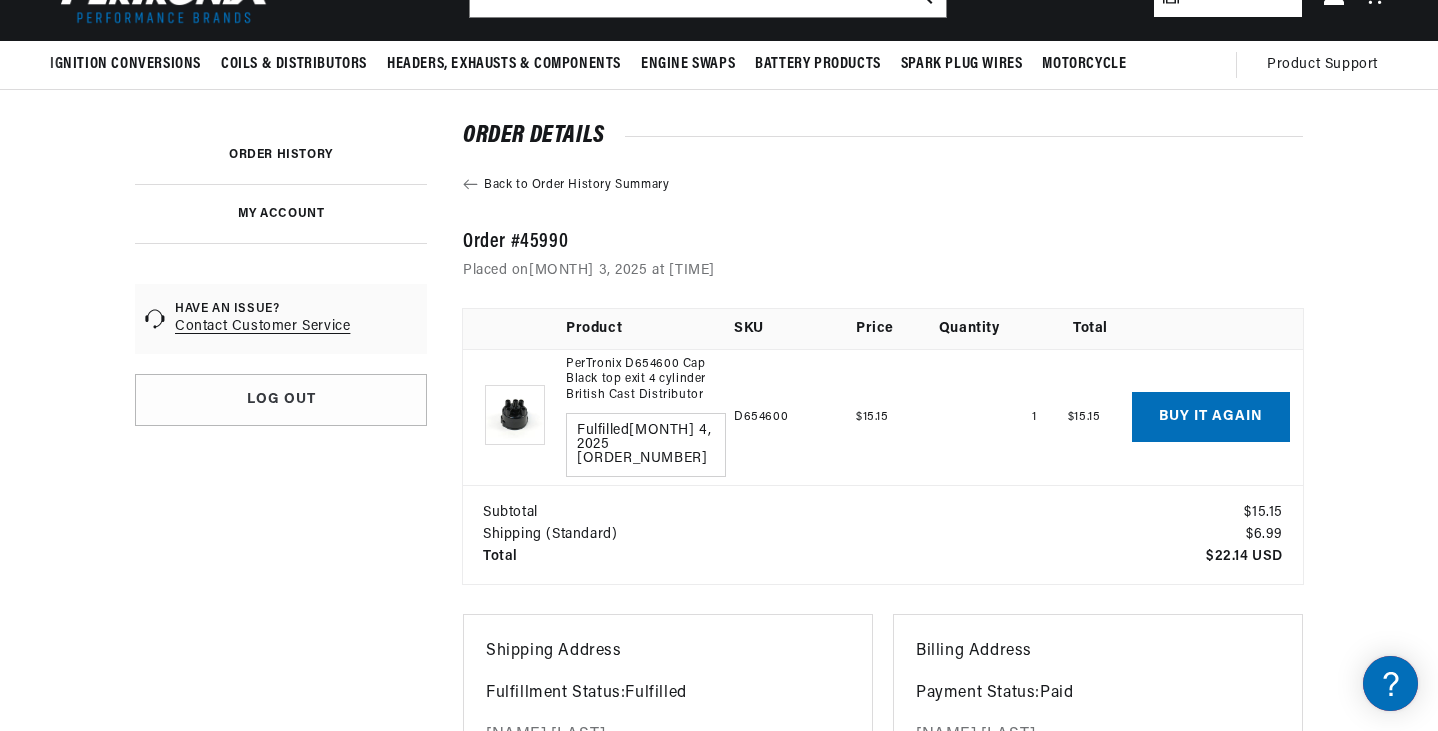 click on "Contact Customer Service" at bounding box center (262, 327) 